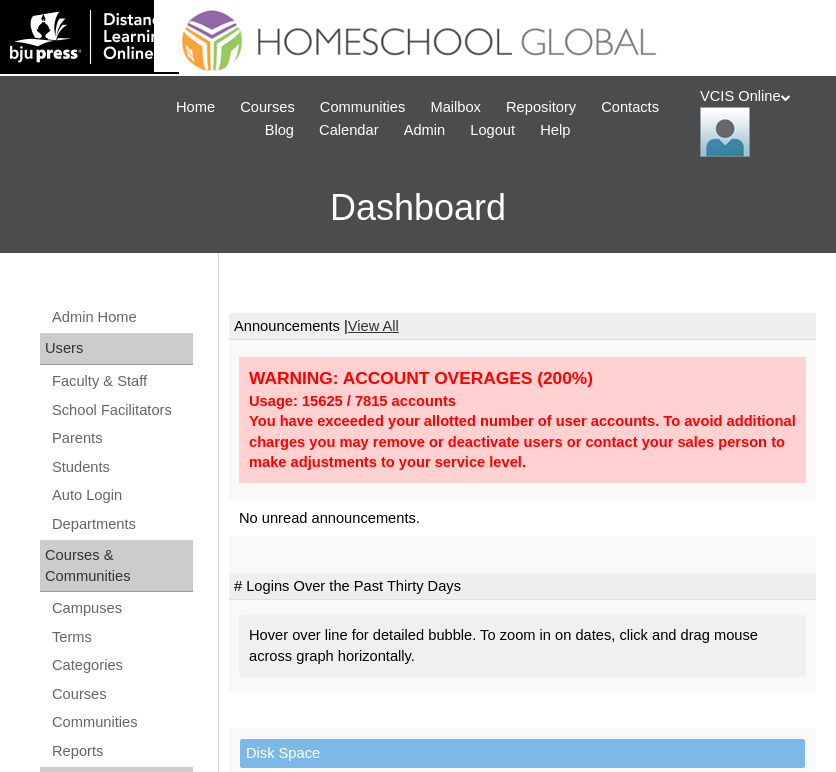 scroll, scrollTop: 0, scrollLeft: 0, axis: both 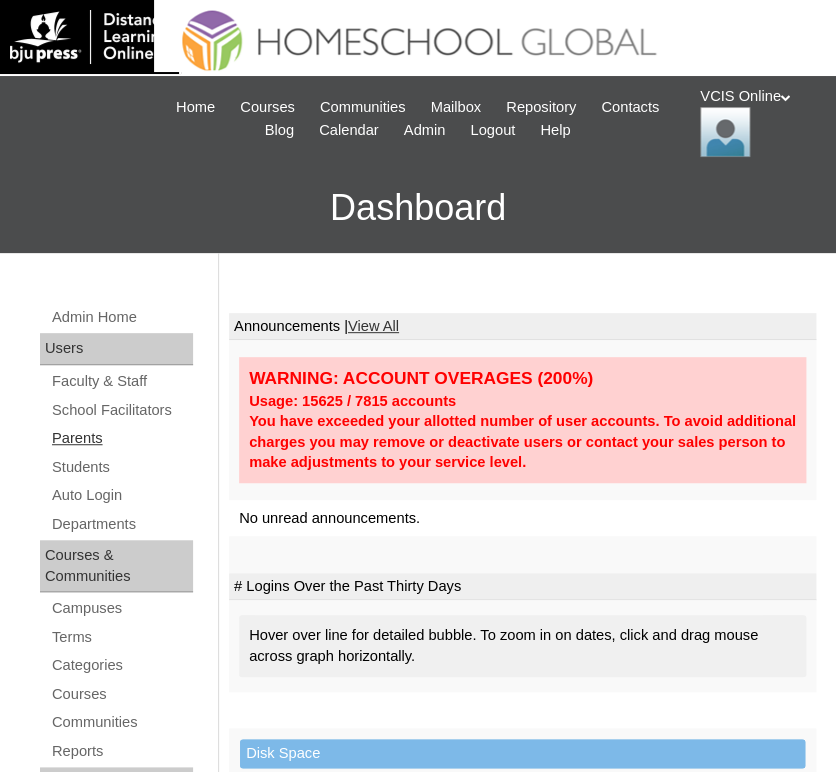 click on "Parents" at bounding box center [121, 438] 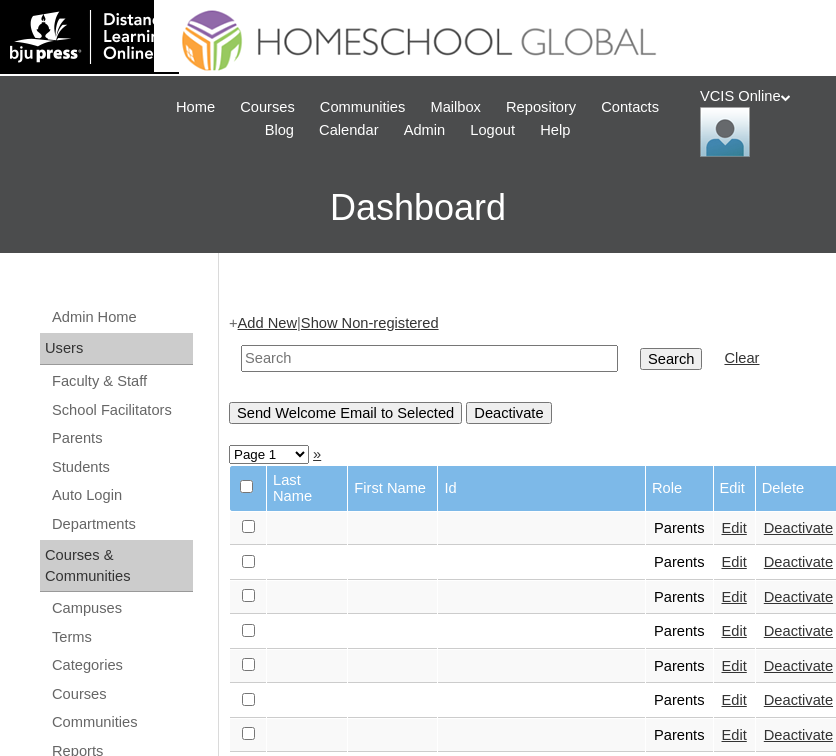scroll, scrollTop: 0, scrollLeft: 0, axis: both 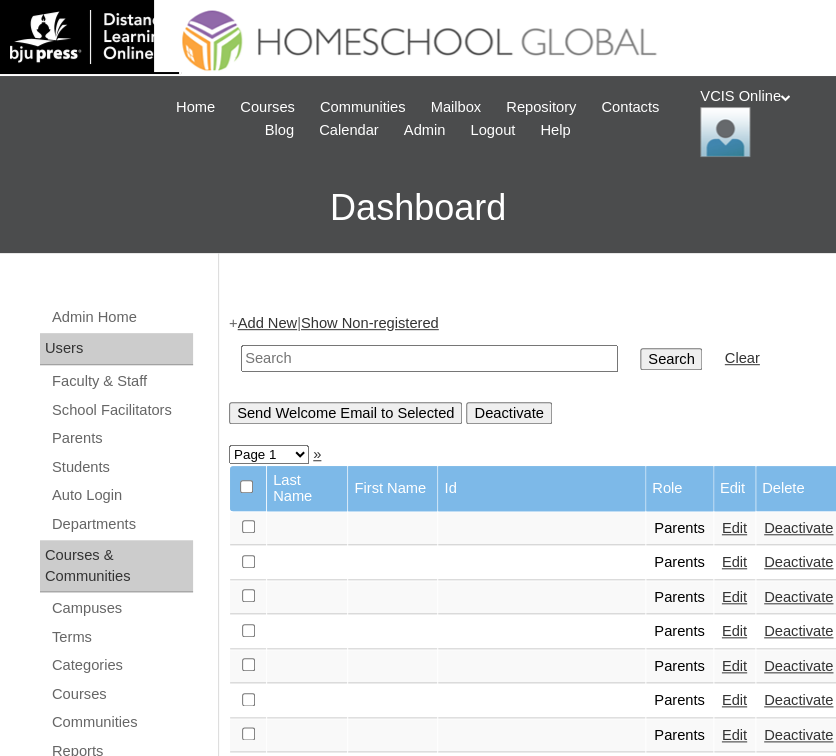 click at bounding box center [429, 358] 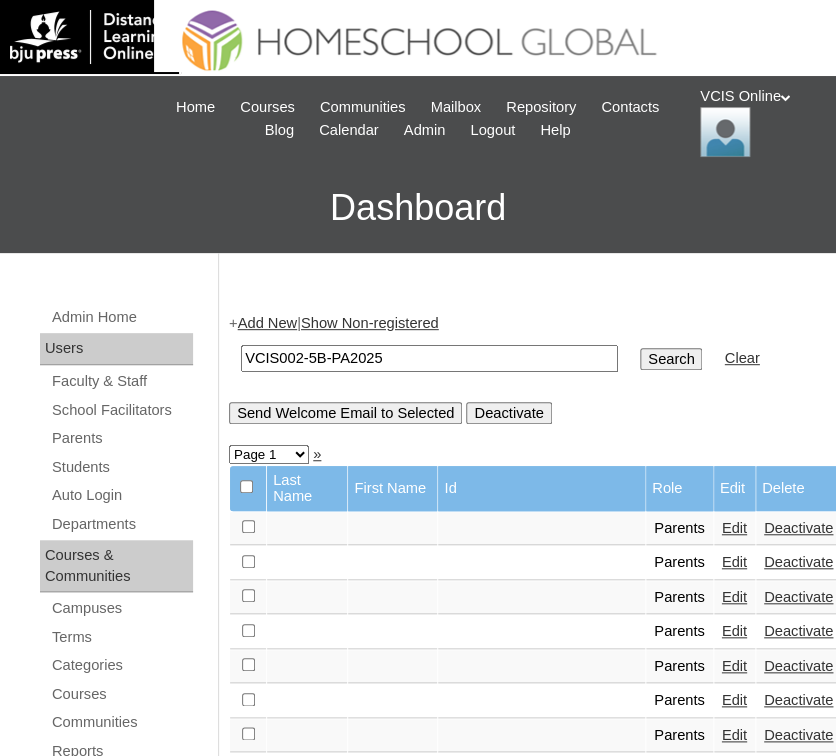 type on "VCIS002-5B-PA2025" 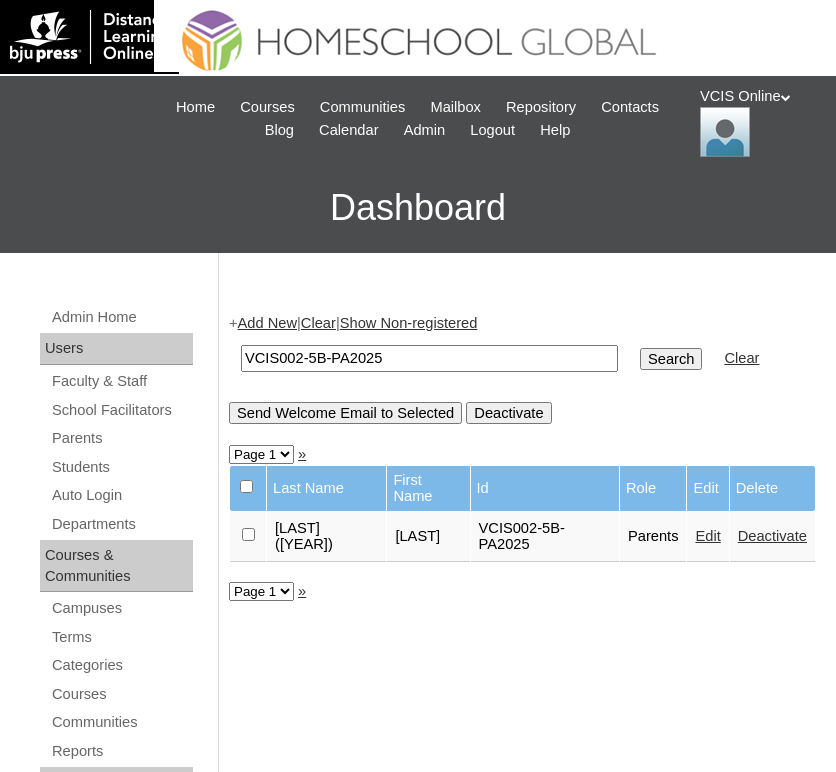scroll, scrollTop: 0, scrollLeft: 0, axis: both 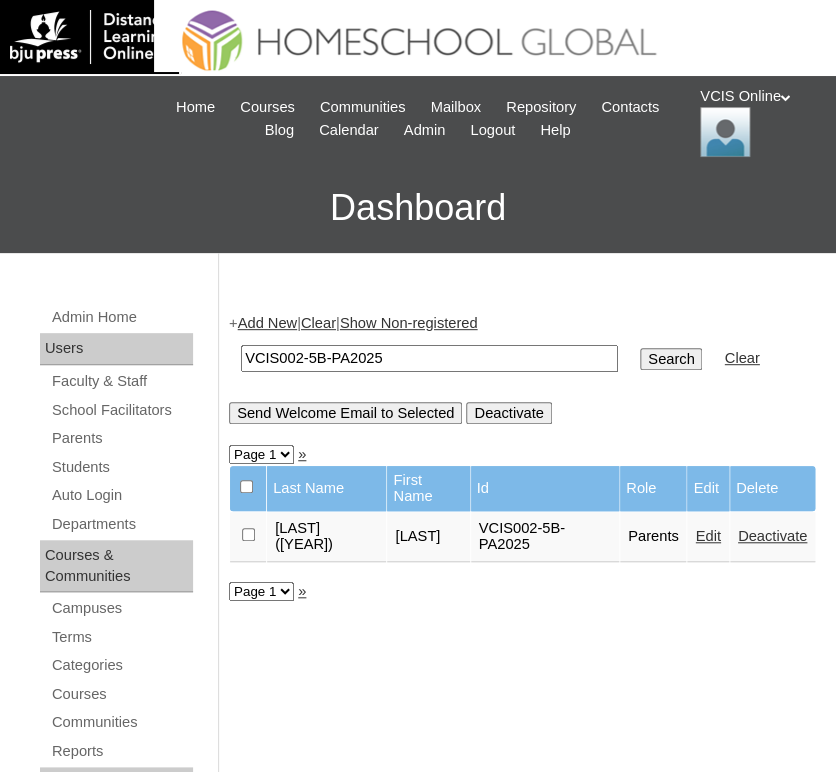 click on "Deactivate" at bounding box center [772, 536] 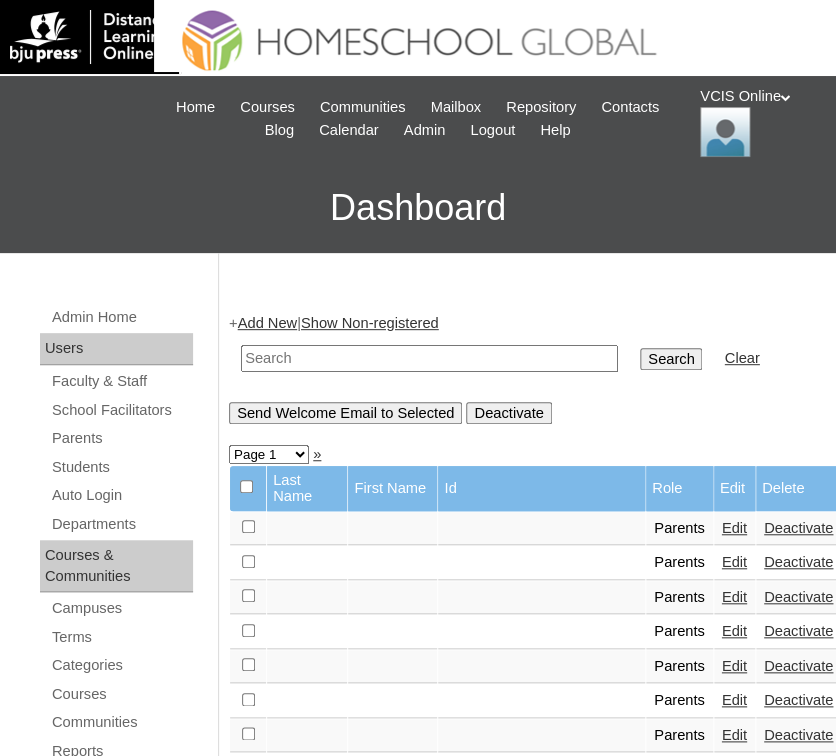 scroll, scrollTop: 0, scrollLeft: 47, axis: horizontal 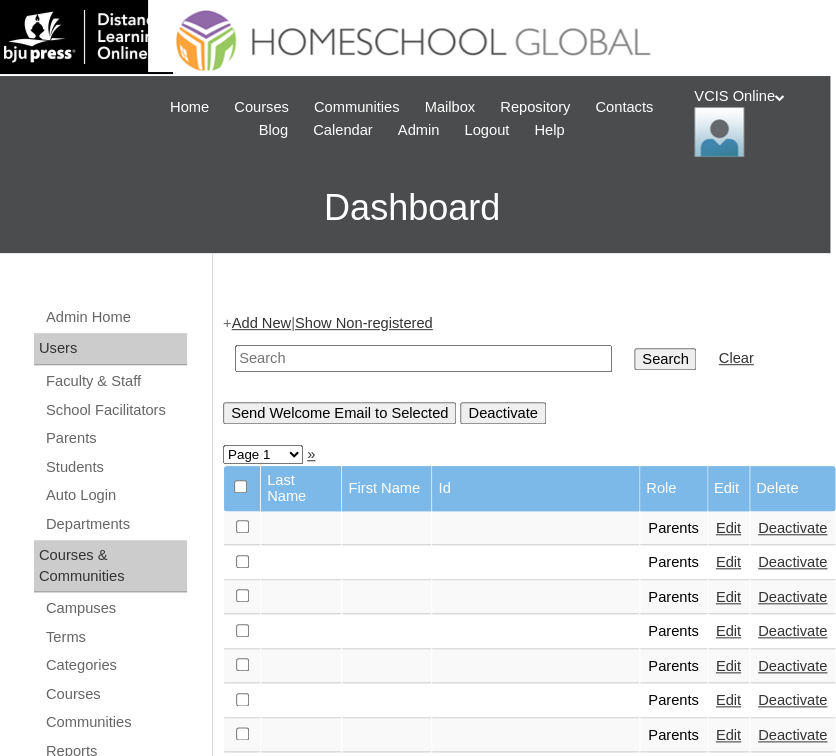 click at bounding box center [423, 358] 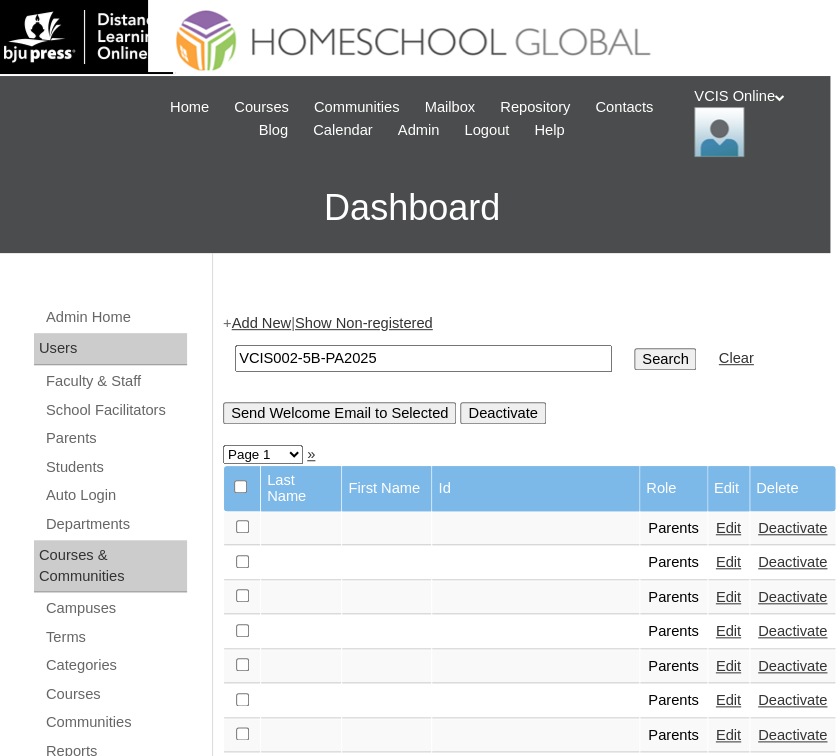 type on "VCIS002-5B-PA2025" 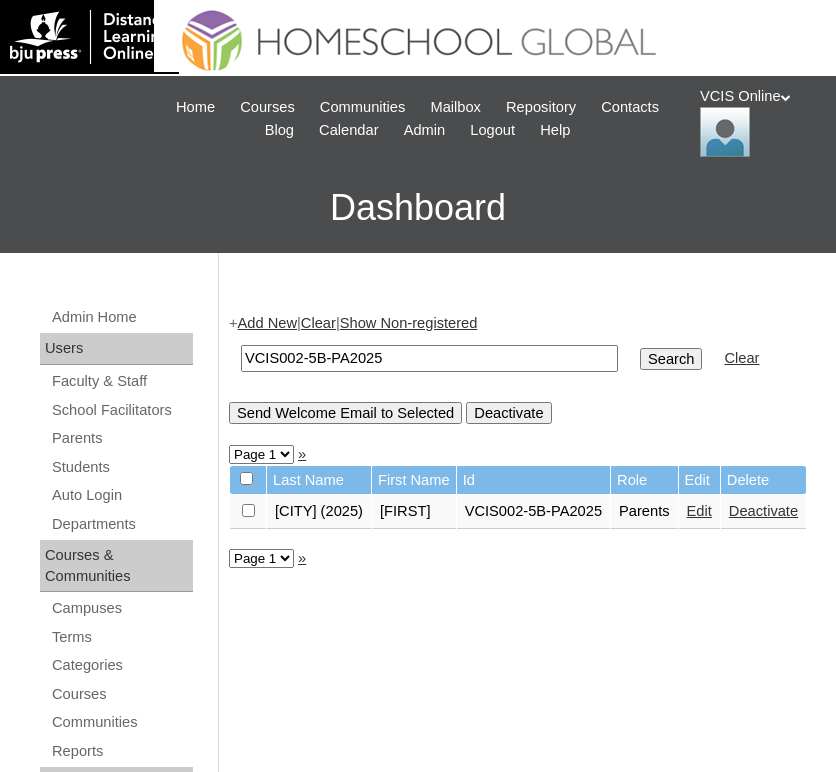 scroll, scrollTop: 0, scrollLeft: 0, axis: both 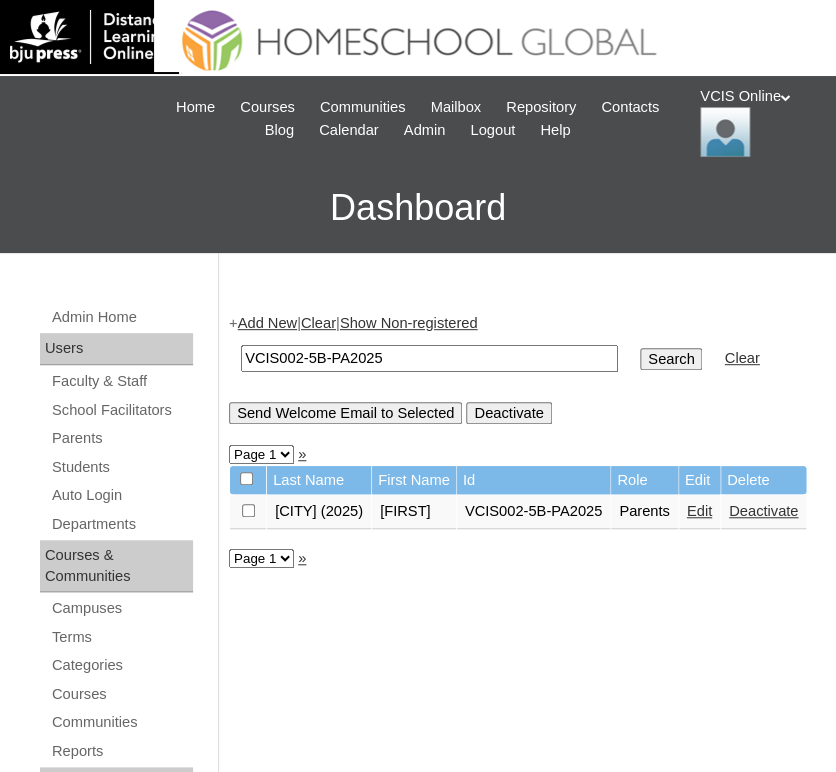 click on "Deactivate" at bounding box center (763, 511) 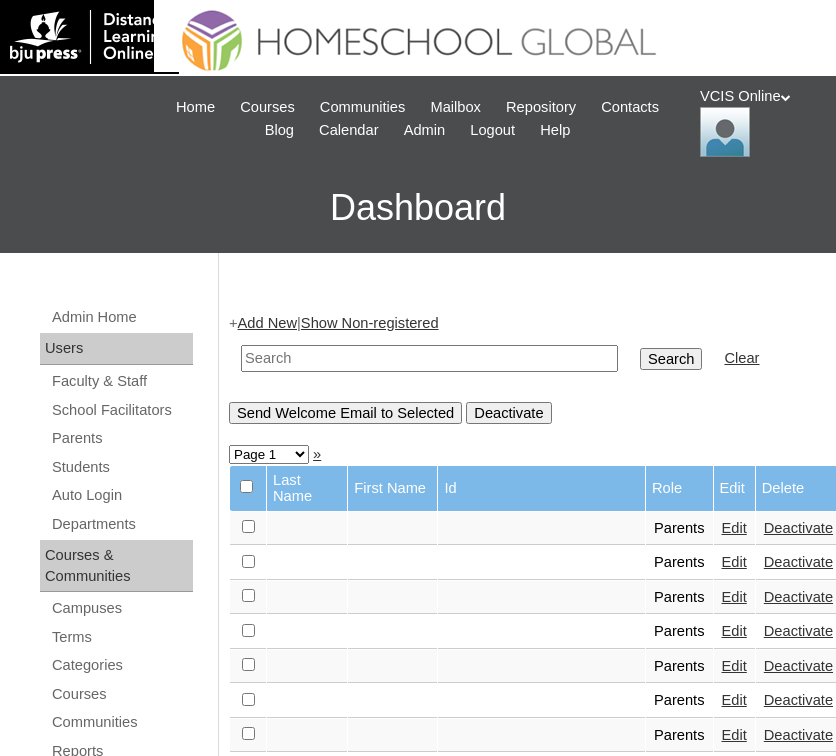 scroll, scrollTop: 0, scrollLeft: 0, axis: both 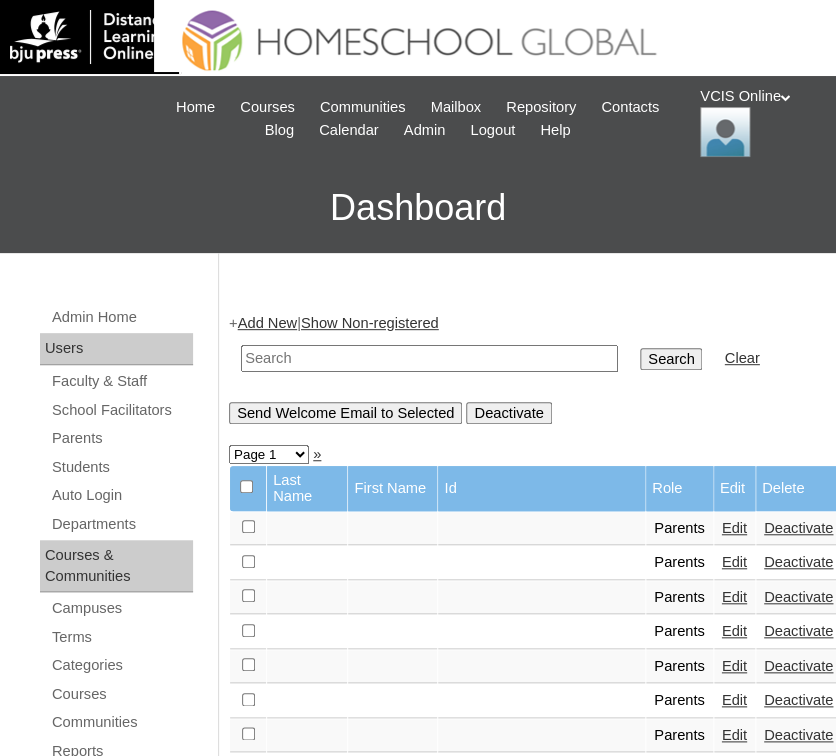 click at bounding box center (429, 358) 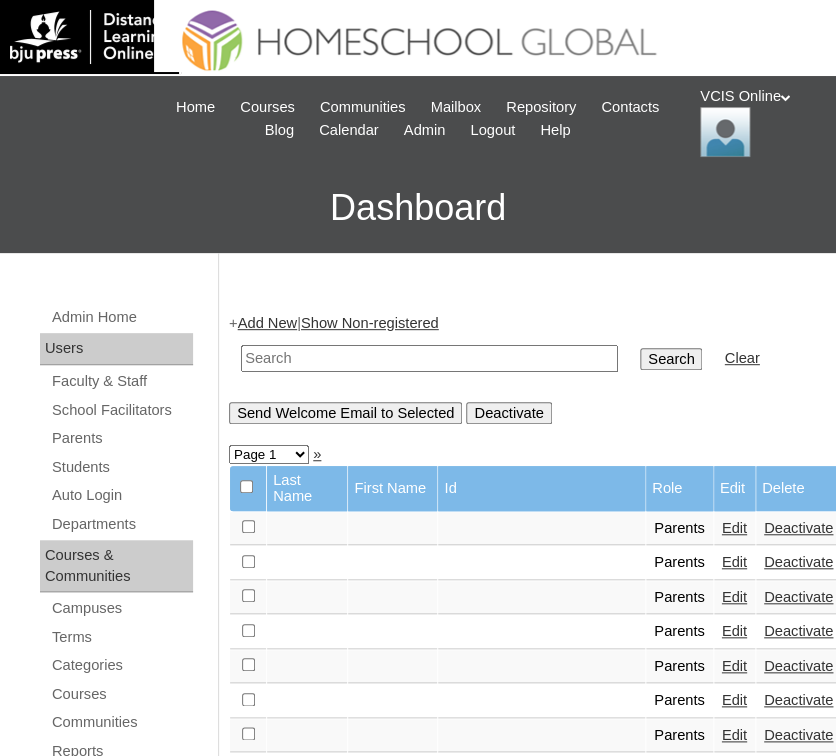 paste on "VCIS002-5B-PA2025" 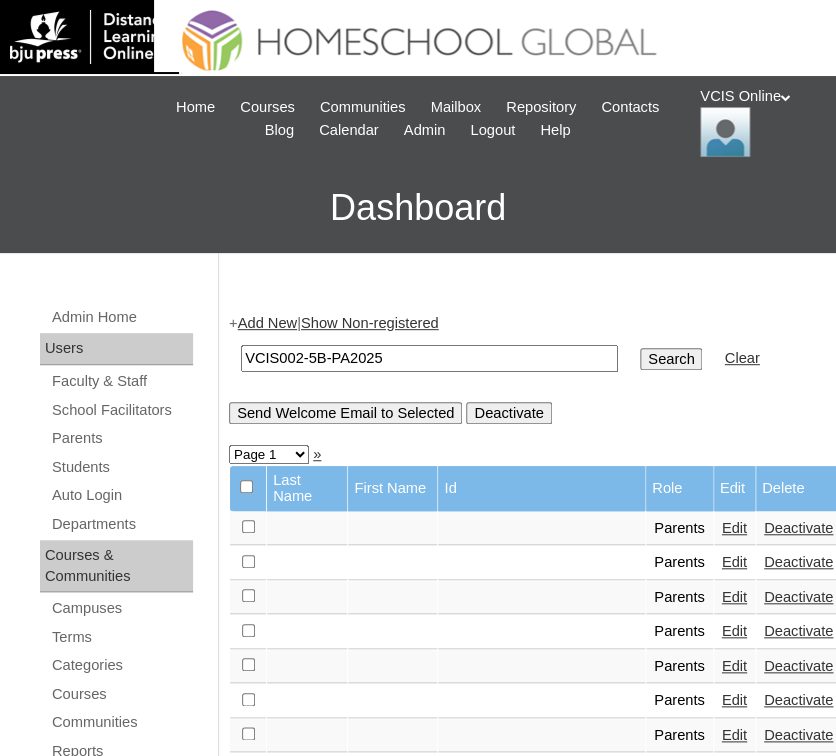 type on "VCIS002-5B-PA2025" 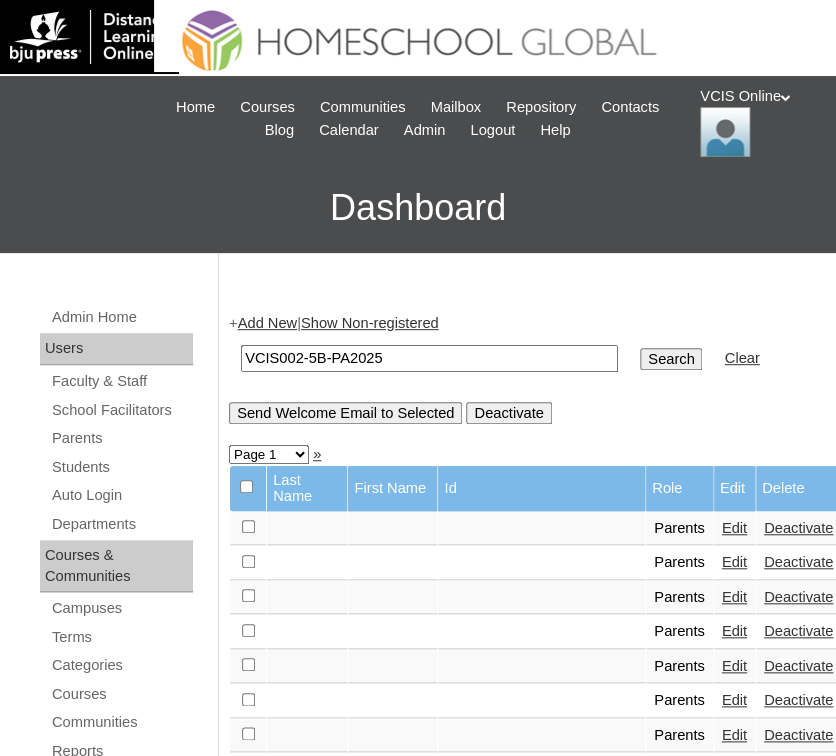 click on "Search" at bounding box center [671, 359] 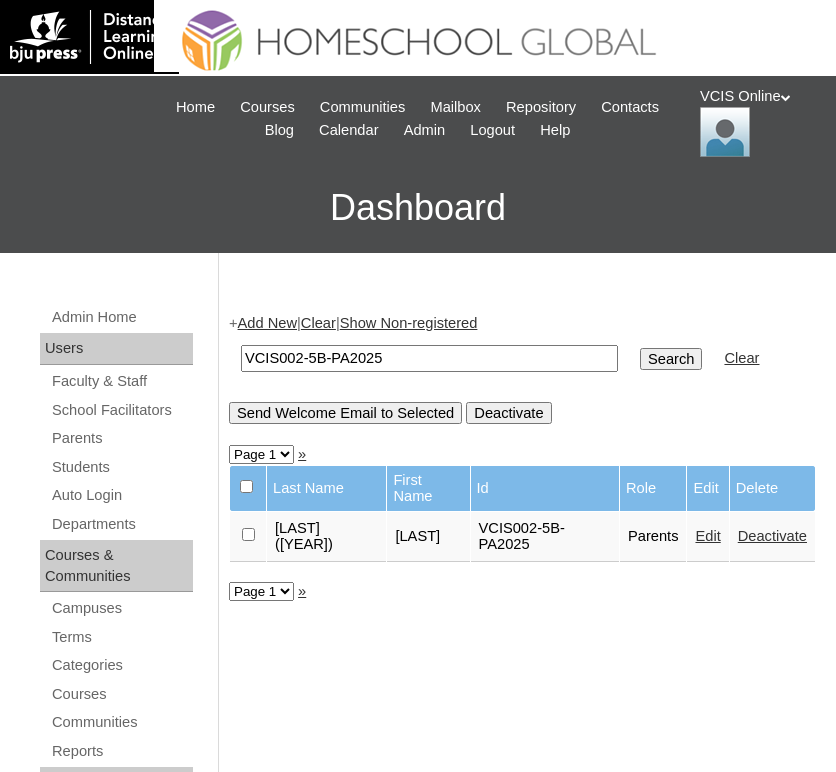 scroll, scrollTop: 0, scrollLeft: 0, axis: both 